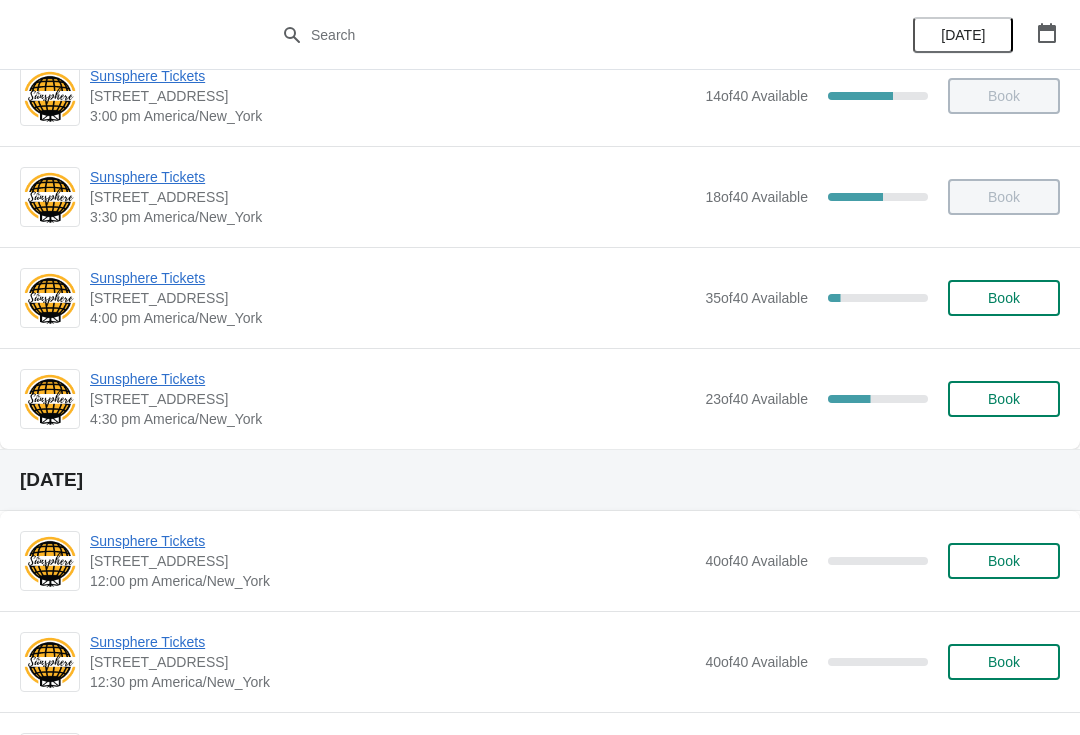 scroll, scrollTop: 1125, scrollLeft: 0, axis: vertical 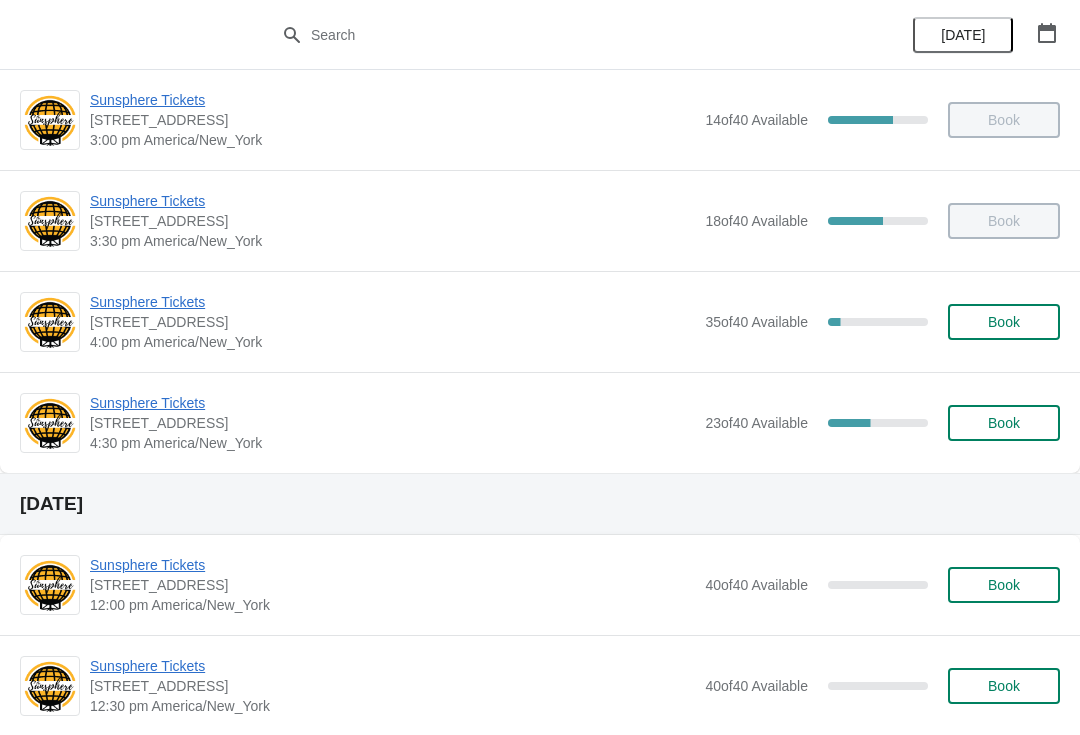 click on "Sunsphere Tickets" at bounding box center [392, 302] 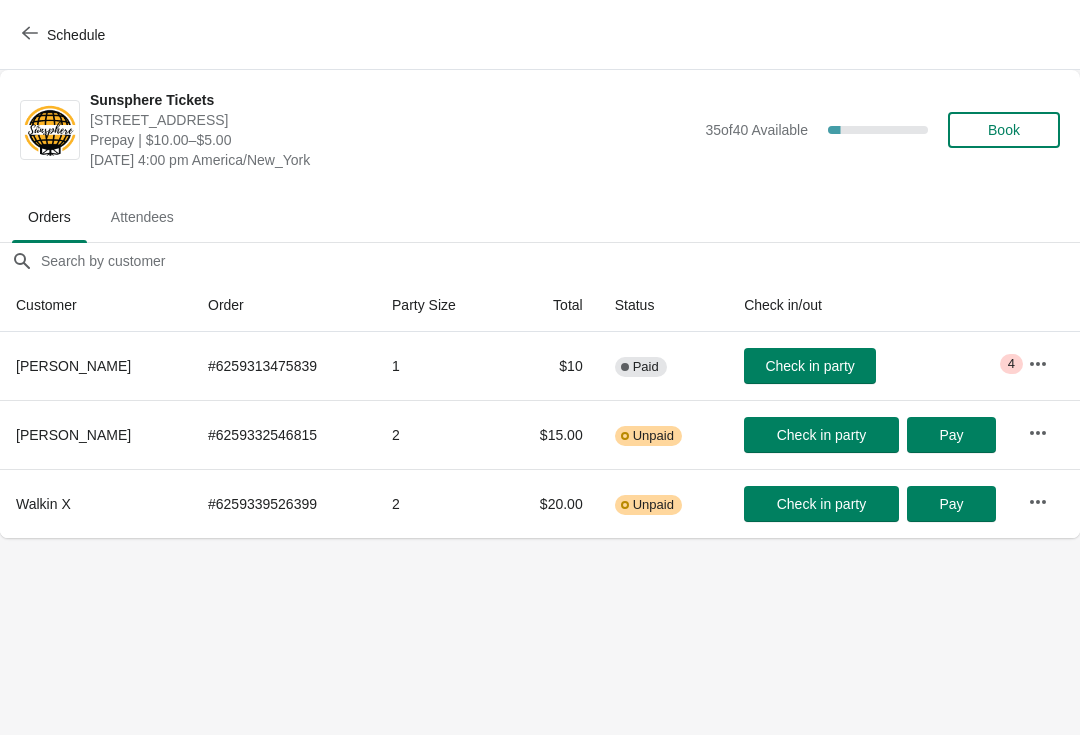 click on "Check in party" at bounding box center (809, 366) 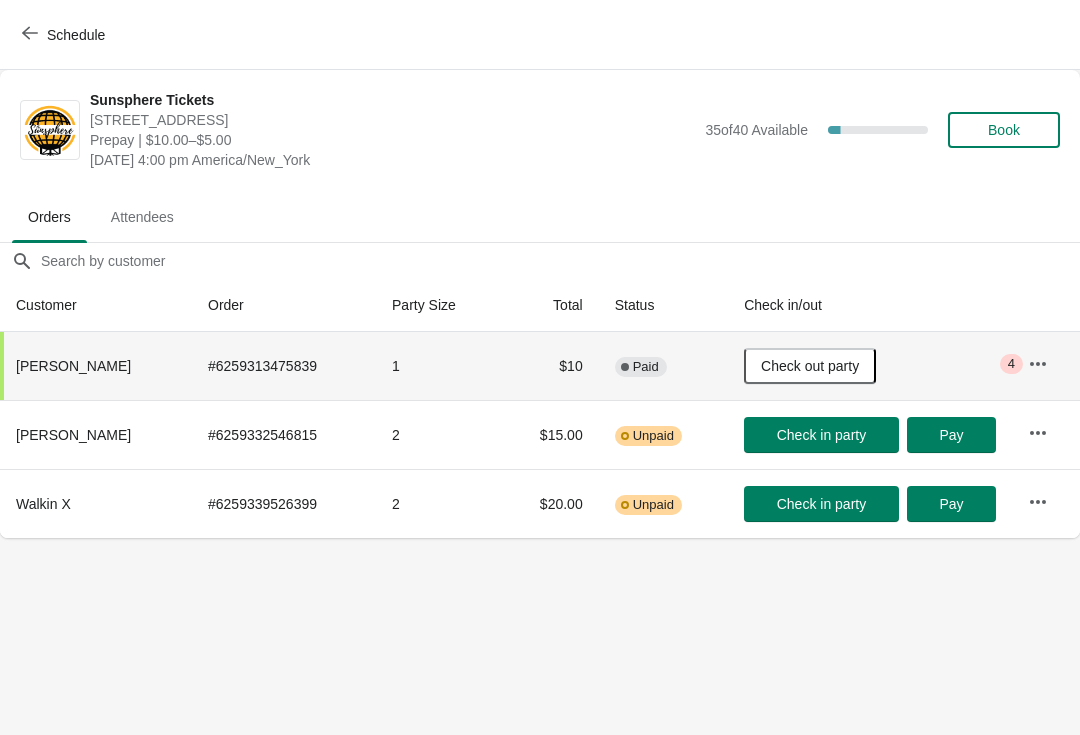 click on "Schedule" at bounding box center (65, 35) 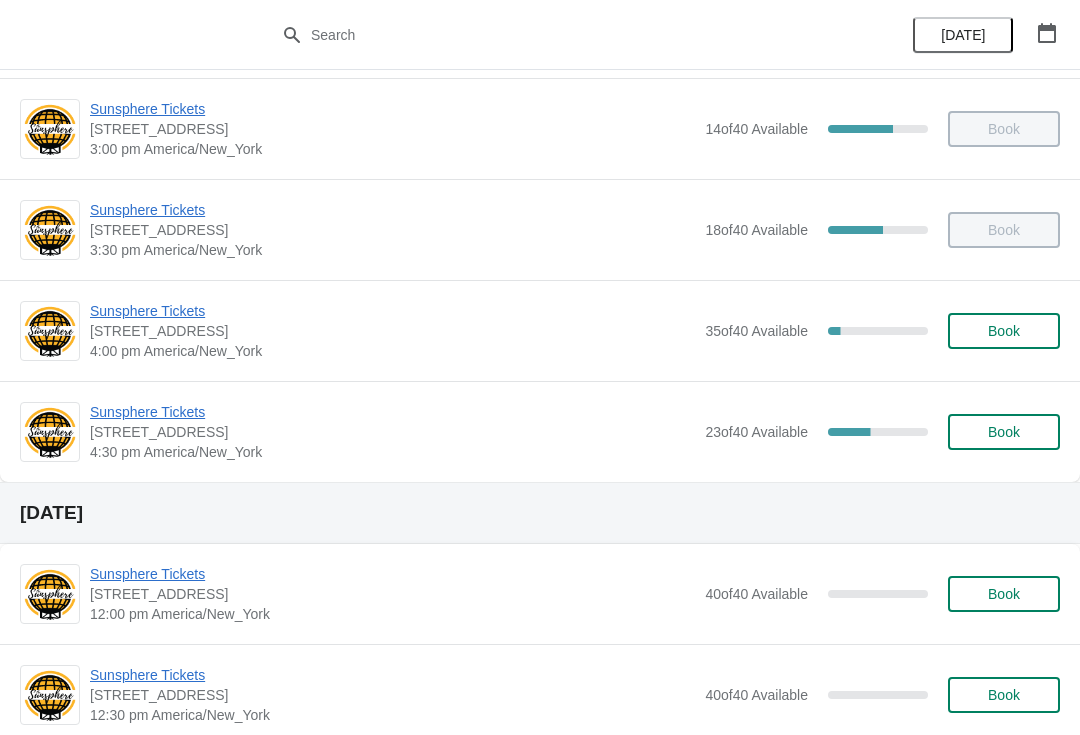 scroll, scrollTop: 1118, scrollLeft: 0, axis: vertical 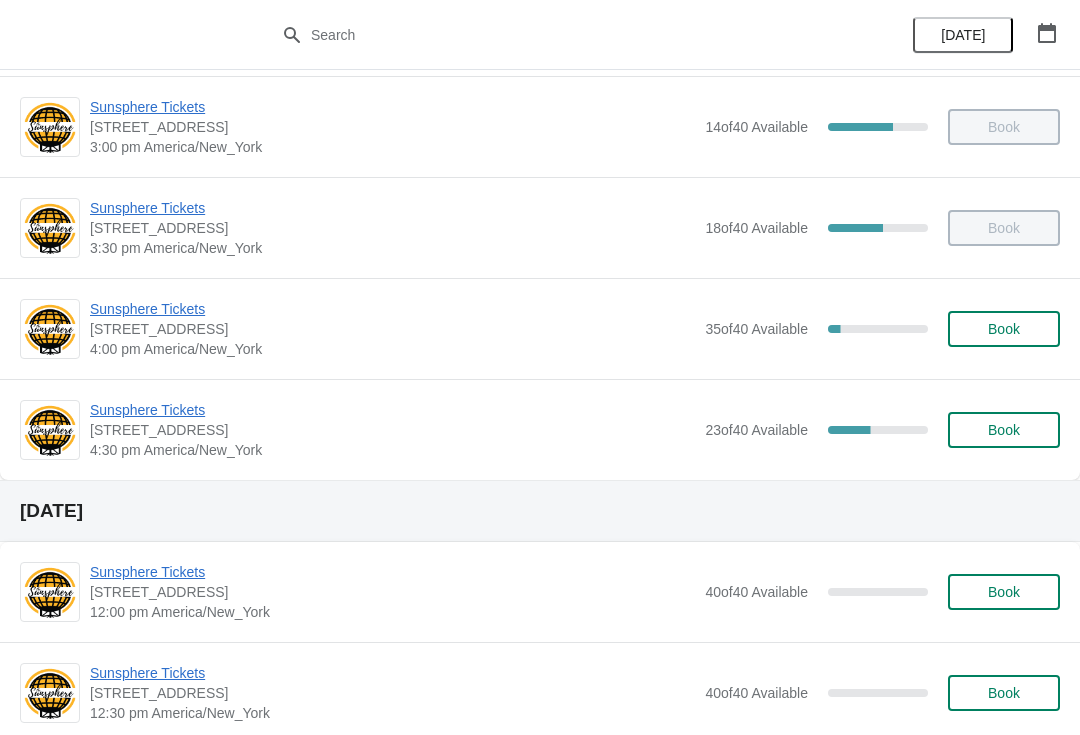 click on "Sunsphere Tickets" at bounding box center (392, 410) 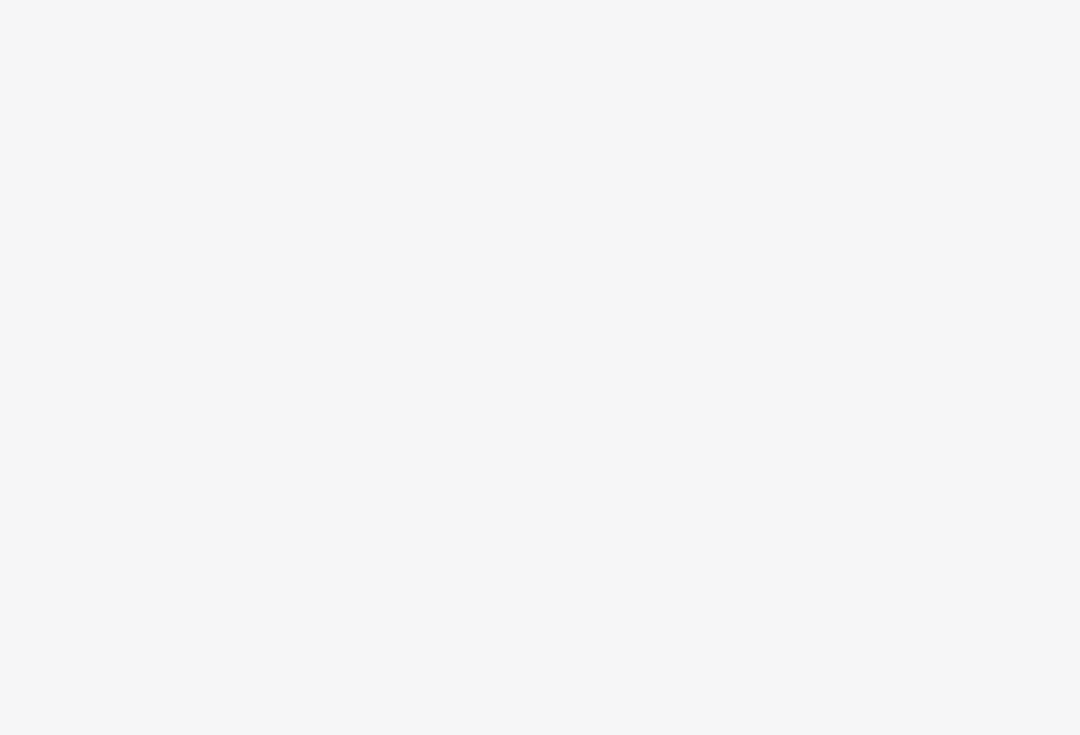 scroll, scrollTop: 0, scrollLeft: 0, axis: both 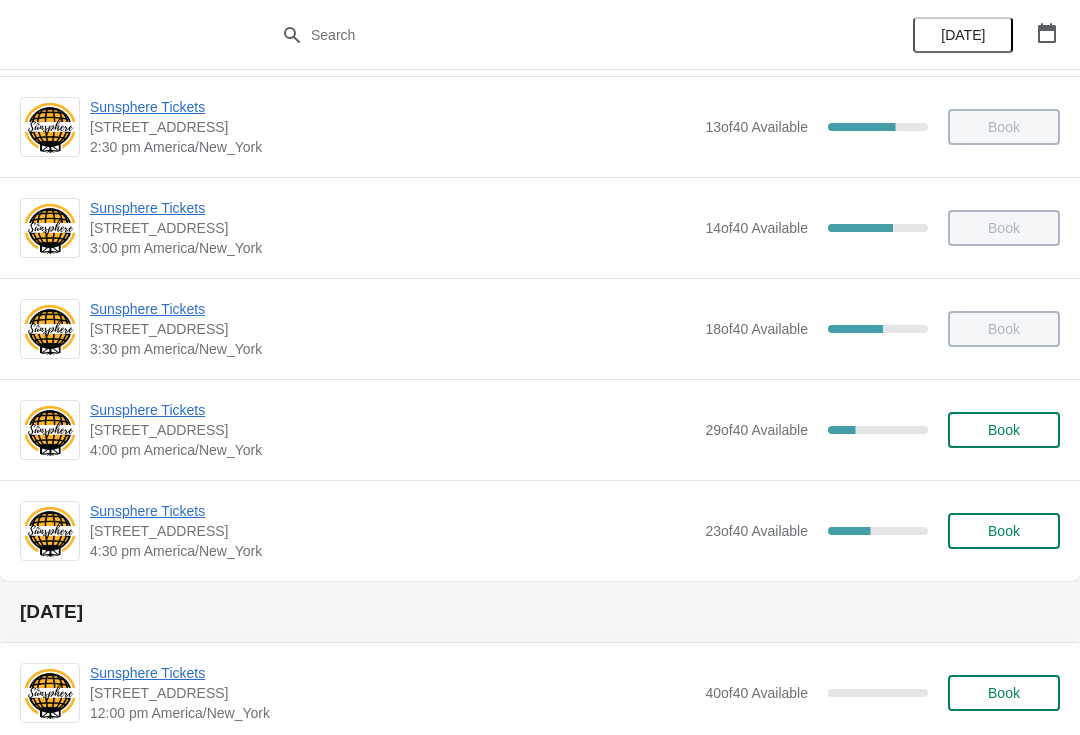 click on "Sunsphere Tickets" at bounding box center [392, 511] 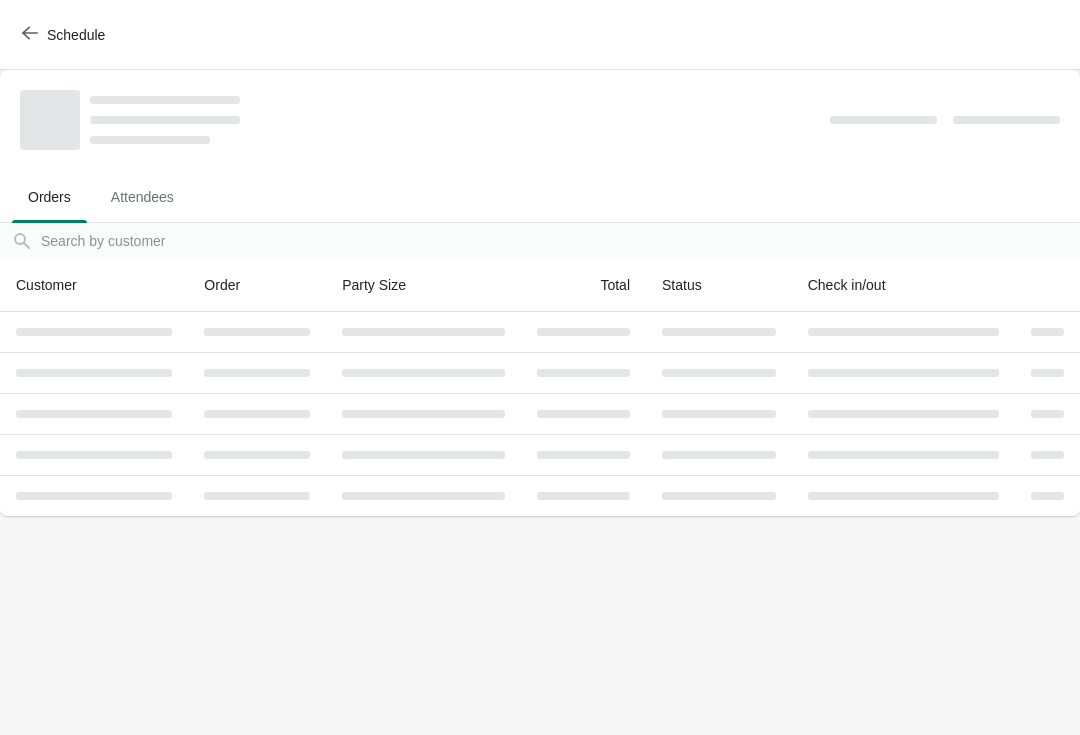scroll, scrollTop: 0, scrollLeft: 0, axis: both 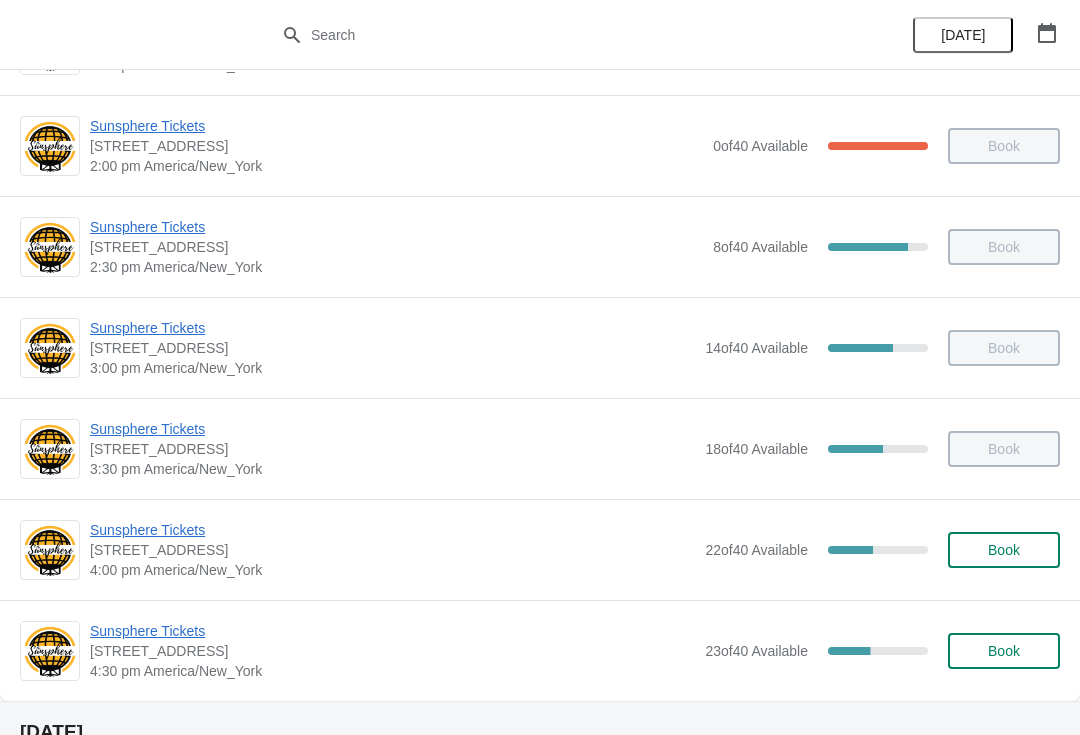 click on "Sunsphere Tickets 810 Clinch Avenue, Knoxville, TN, USA 4:00 pm America/New_York 22  of  40   Available 45 % Book" at bounding box center [540, 549] 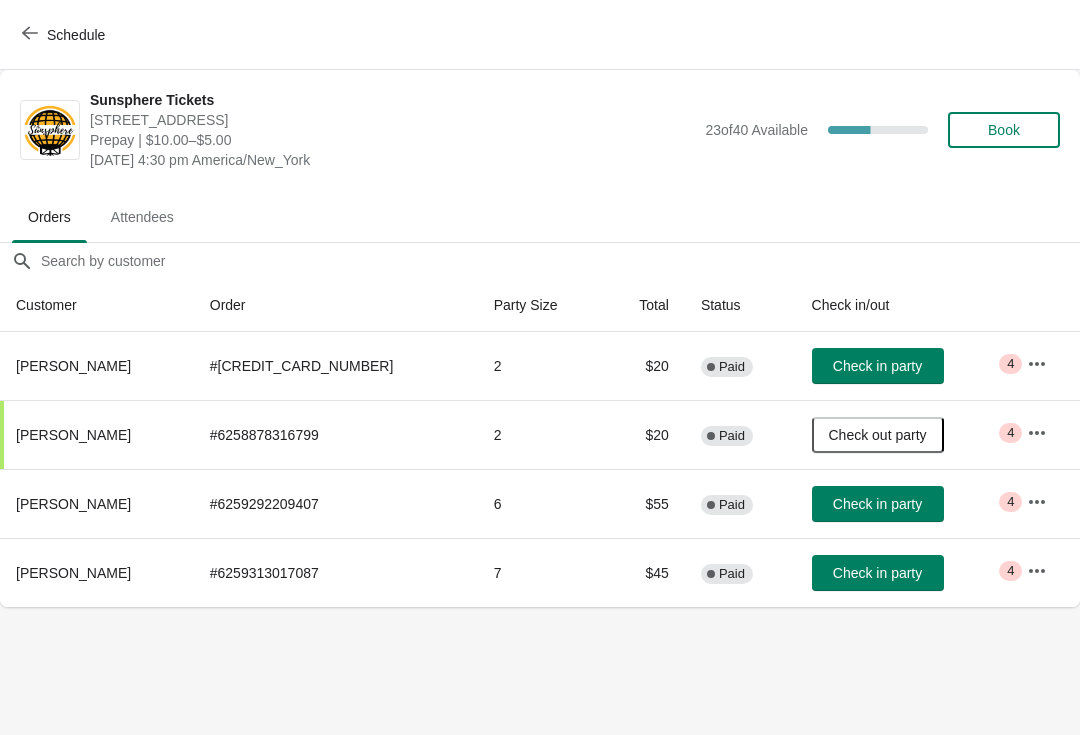 click on "Check in party" at bounding box center [877, 573] 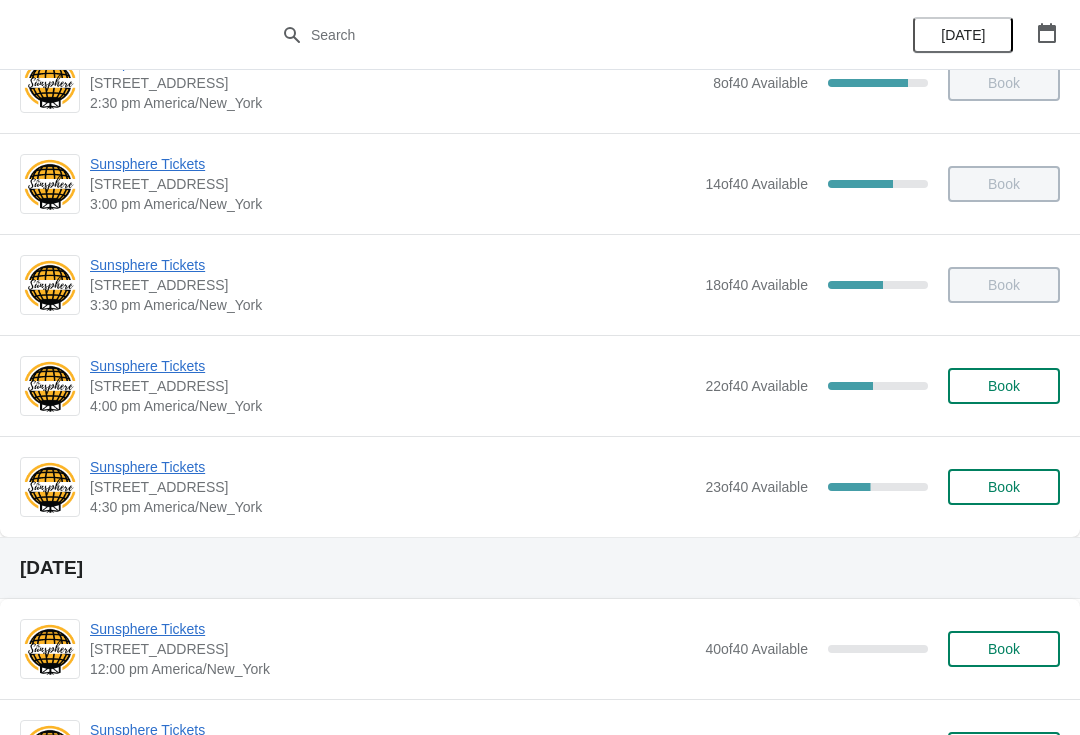 scroll, scrollTop: 1195, scrollLeft: 0, axis: vertical 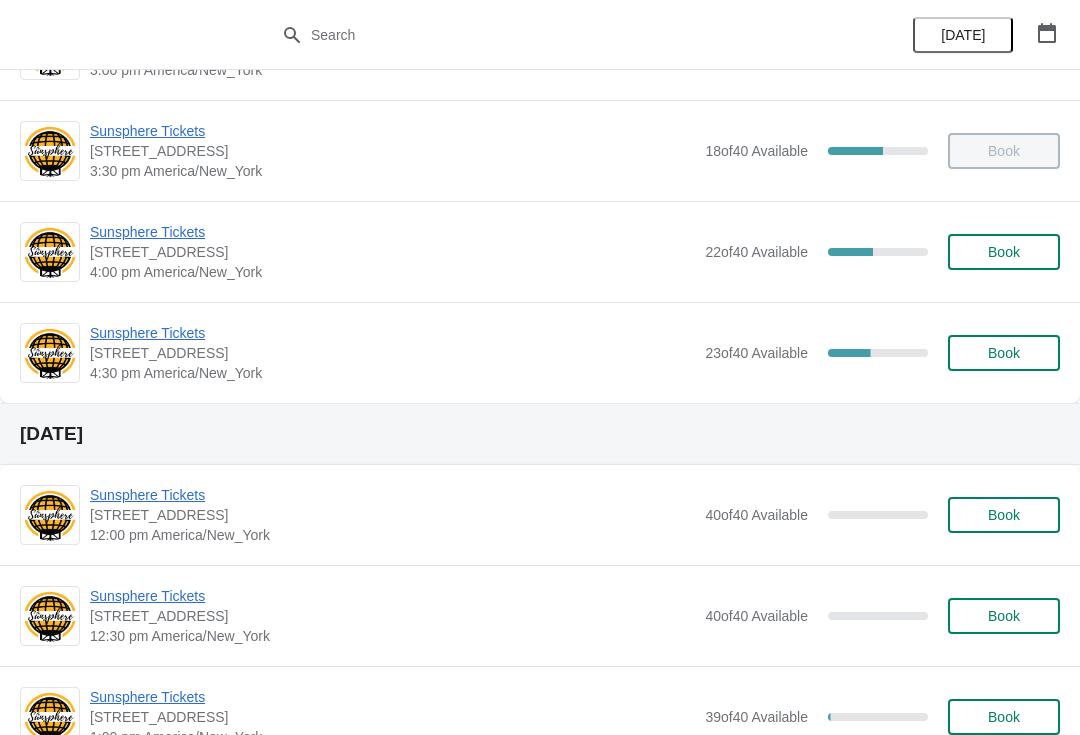 click on "Sunsphere Tickets" at bounding box center (392, 333) 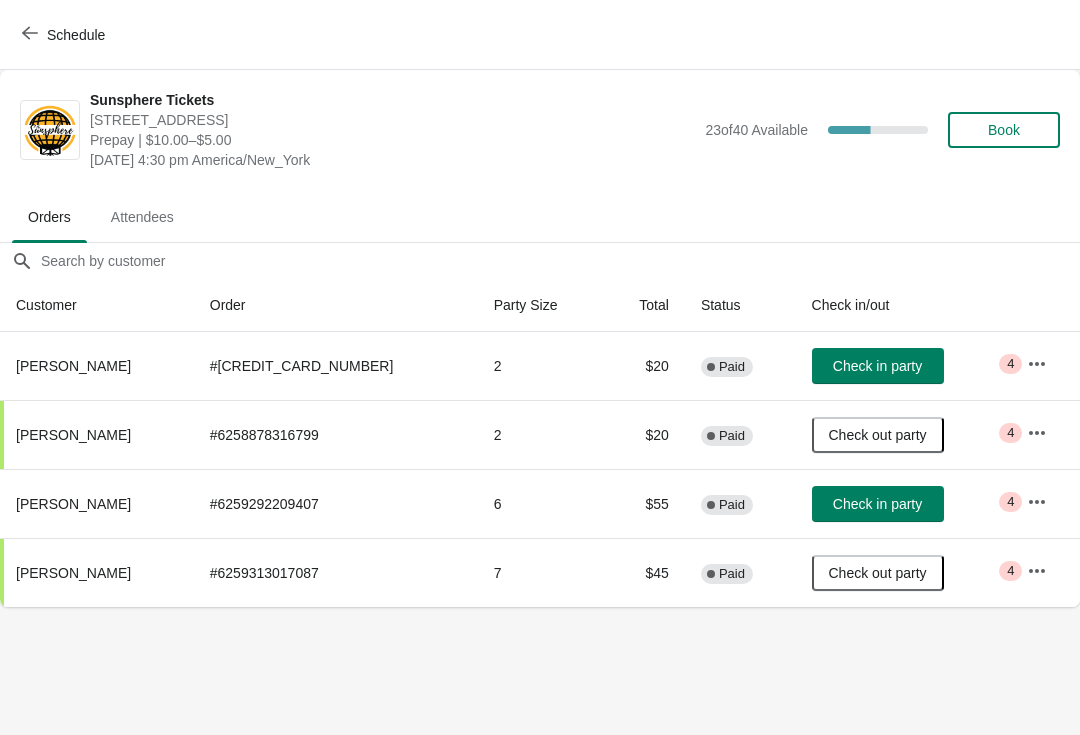 click on "Check in party" at bounding box center [878, 366] 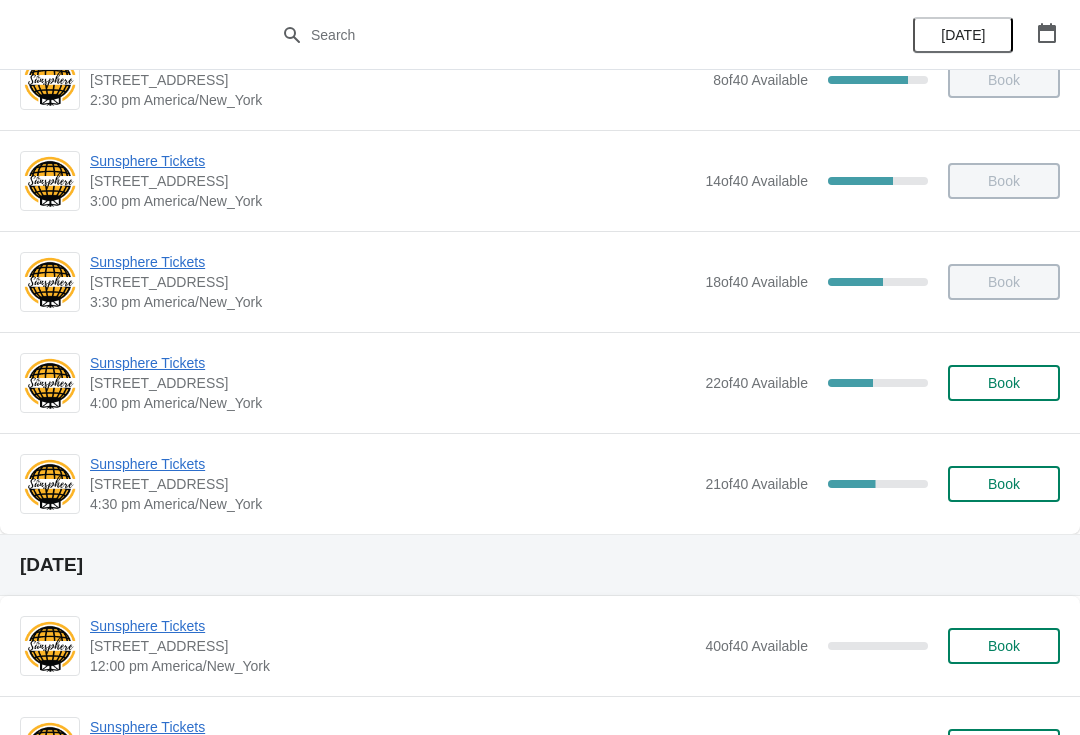 scroll, scrollTop: 1063, scrollLeft: 0, axis: vertical 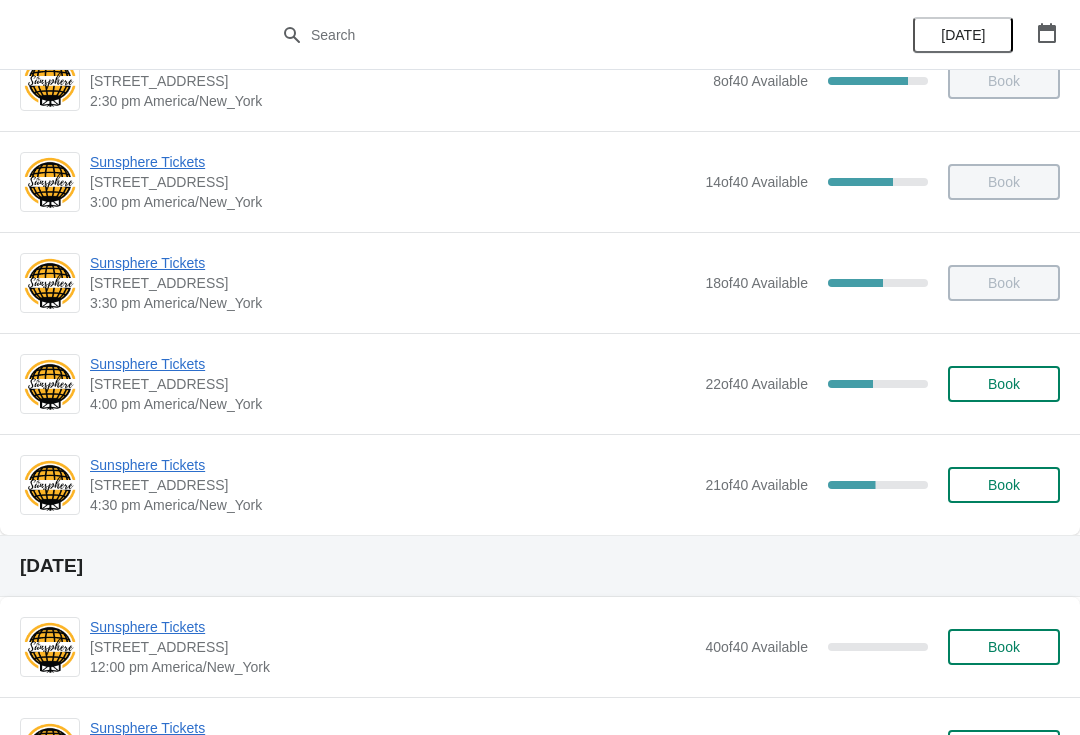 click on "Book" at bounding box center [1004, 485] 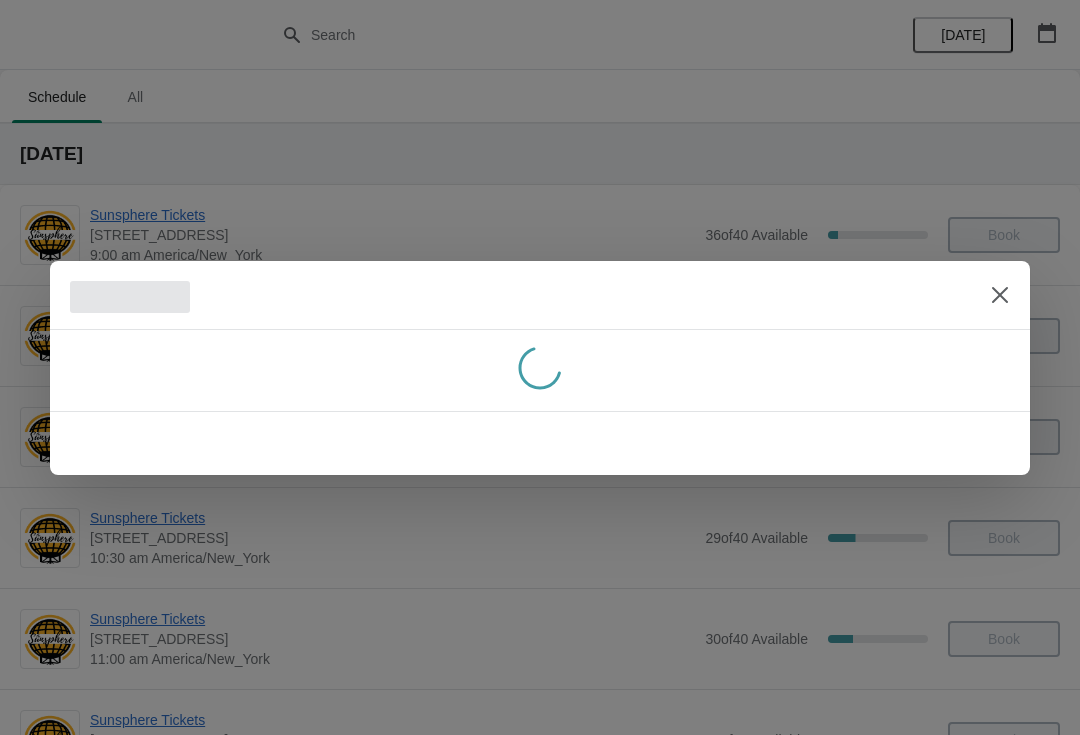 scroll, scrollTop: 0, scrollLeft: 0, axis: both 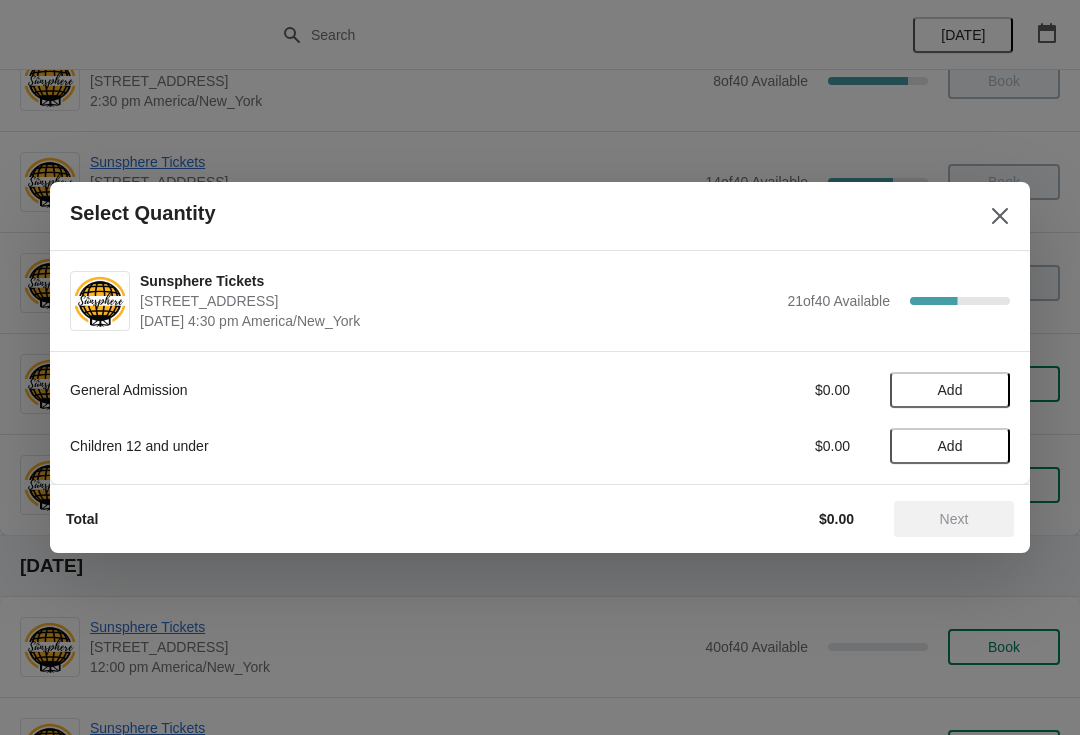 click on "Add" at bounding box center (950, 390) 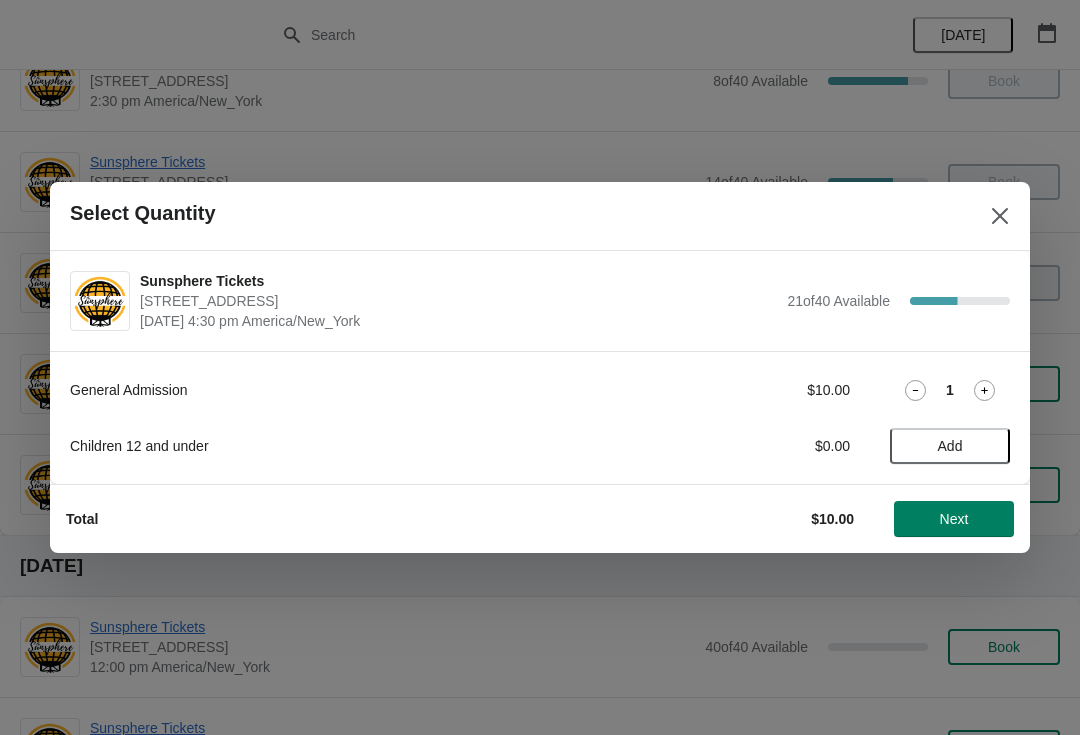click on "1" at bounding box center [950, 390] 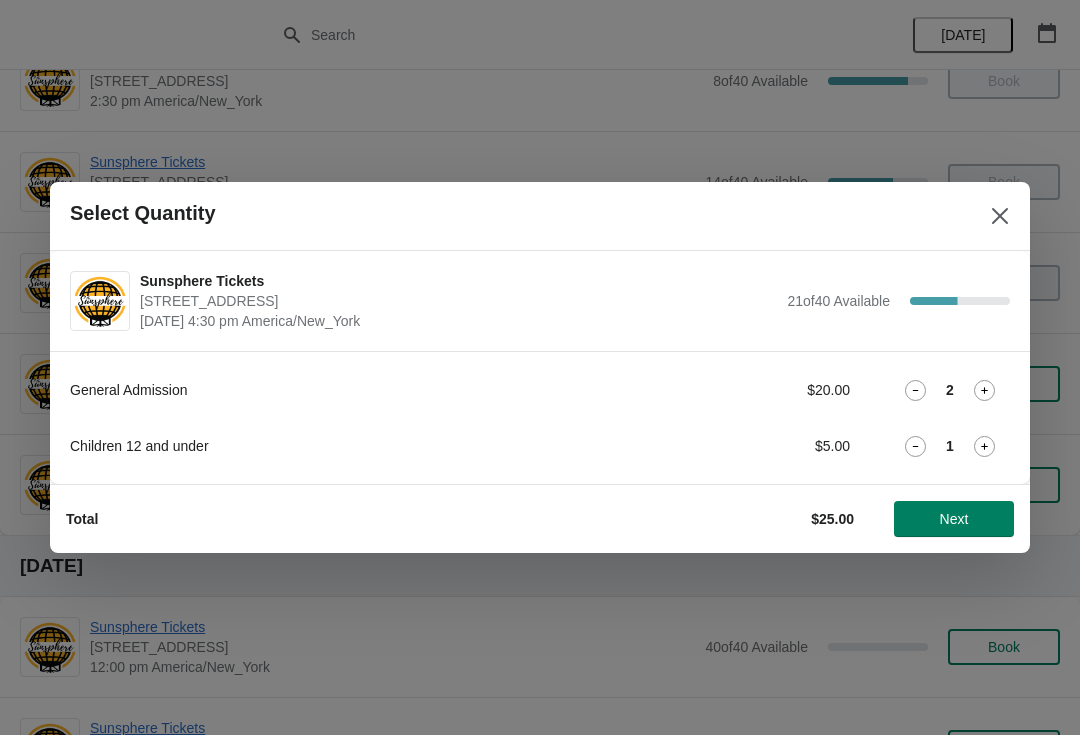 click 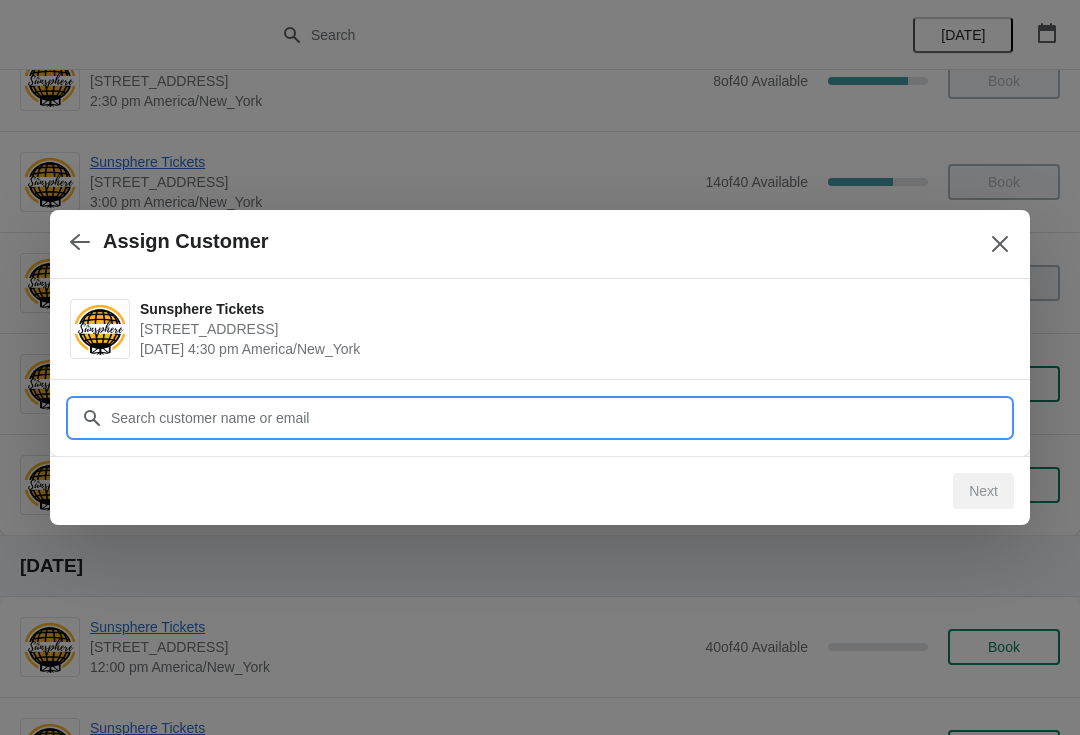 click on "Customer" at bounding box center (560, 418) 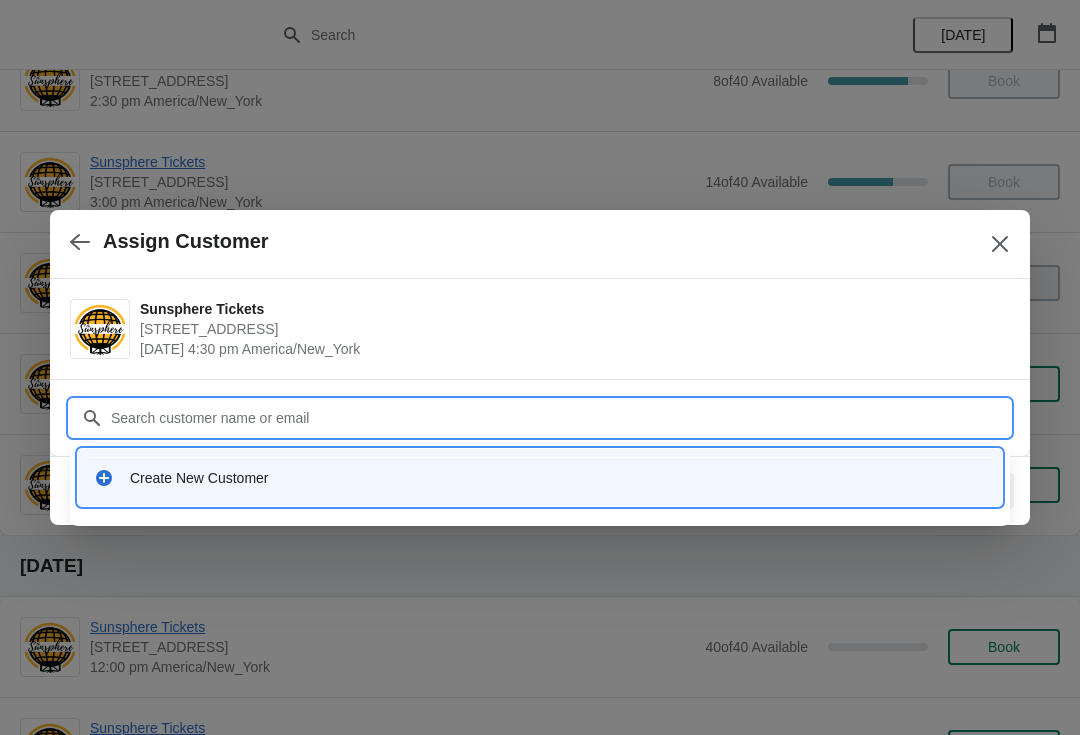 click on "Create New Customer" at bounding box center [540, 477] 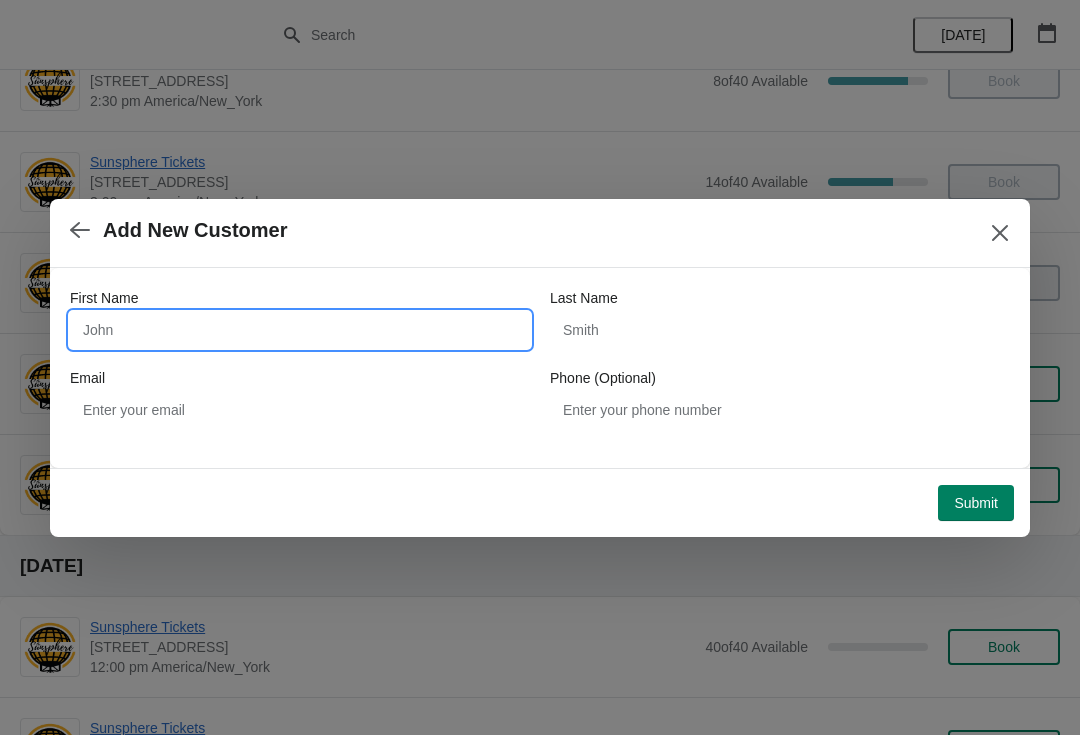 click on "First Name" at bounding box center [300, 330] 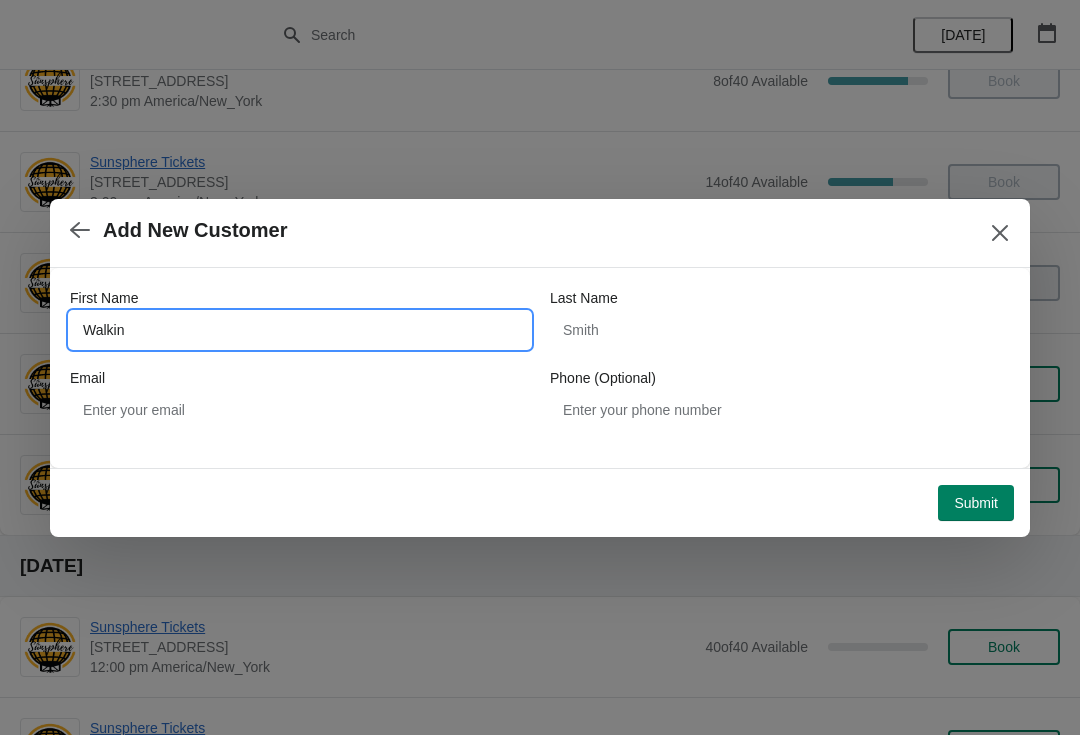 type on "Walkin" 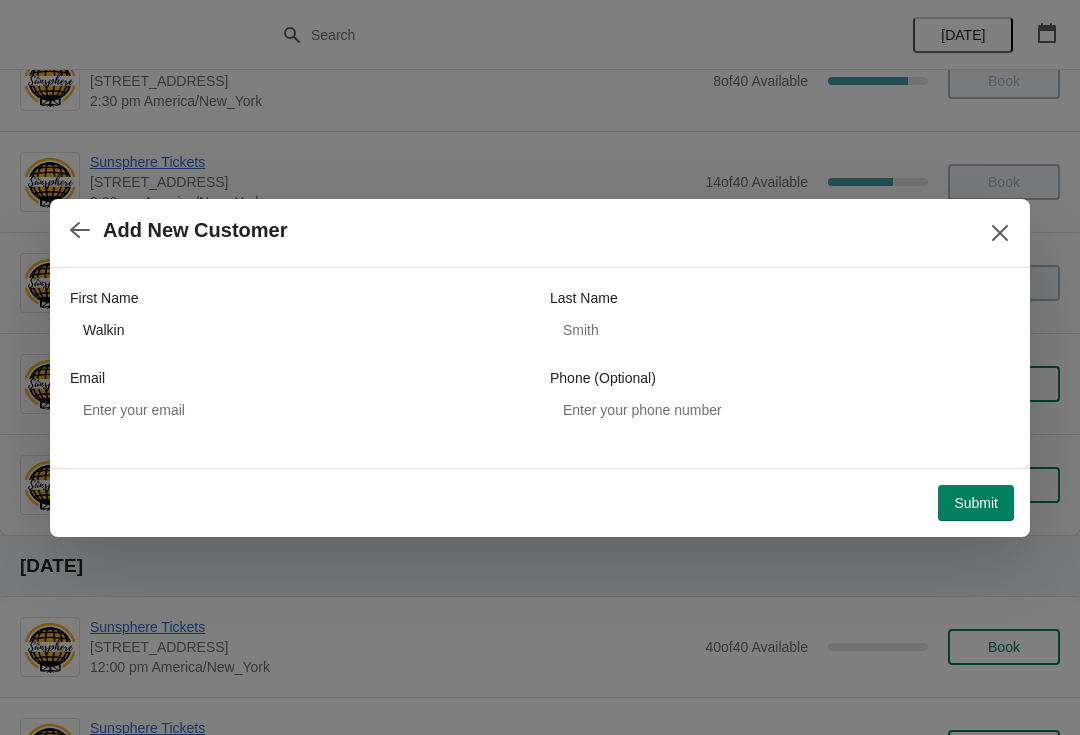 click on "Submit" at bounding box center [976, 503] 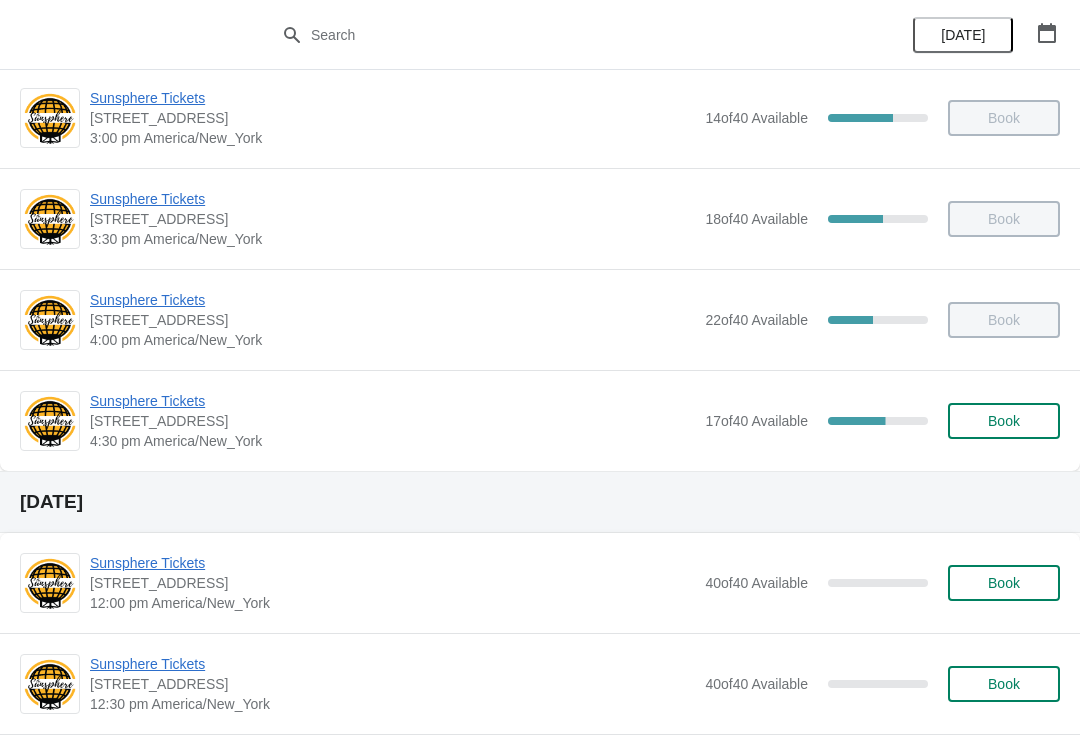 scroll, scrollTop: 1099, scrollLeft: 0, axis: vertical 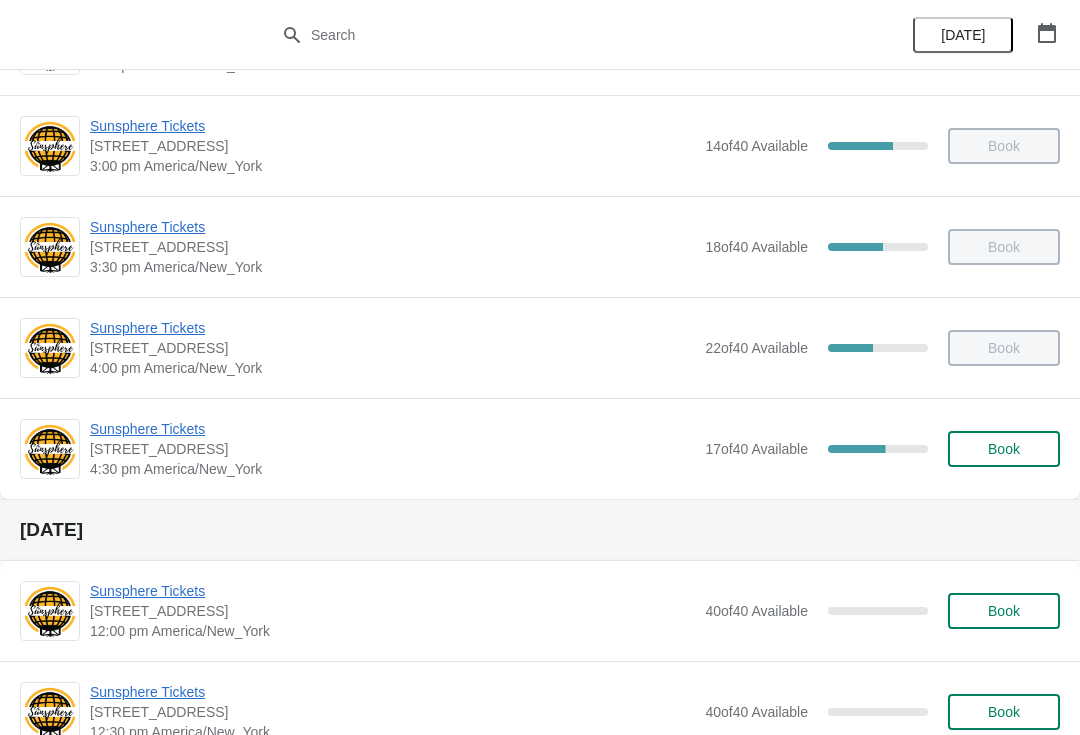 click on "Sunsphere Tickets" at bounding box center (392, 429) 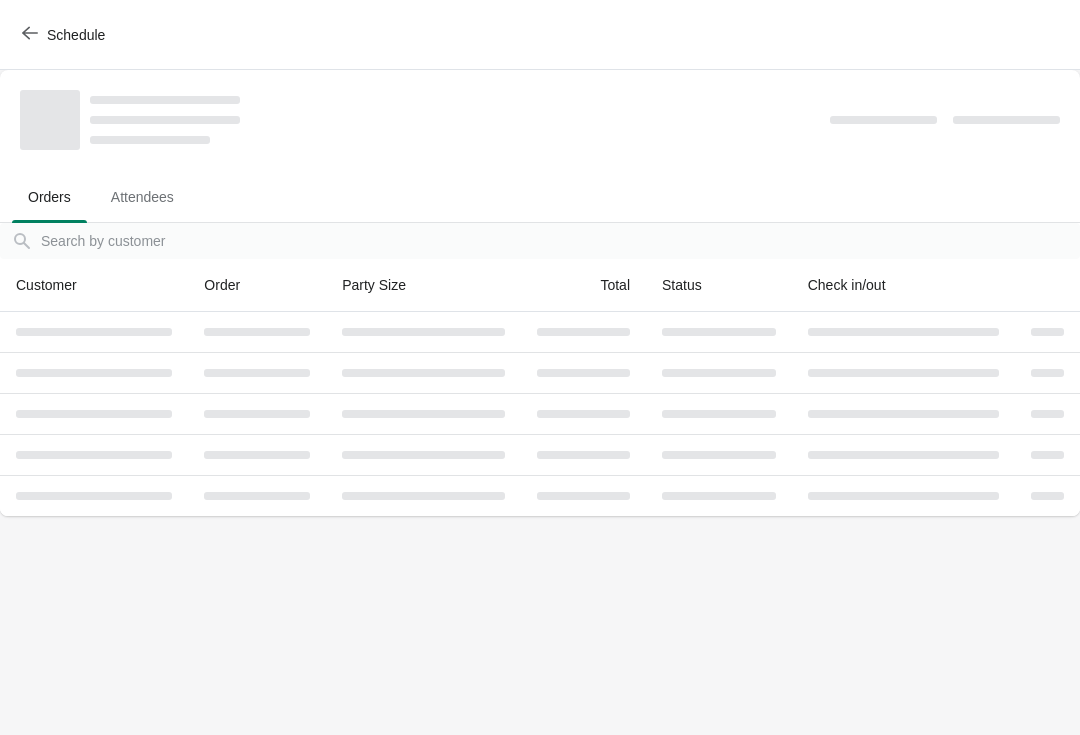 scroll, scrollTop: 0, scrollLeft: 0, axis: both 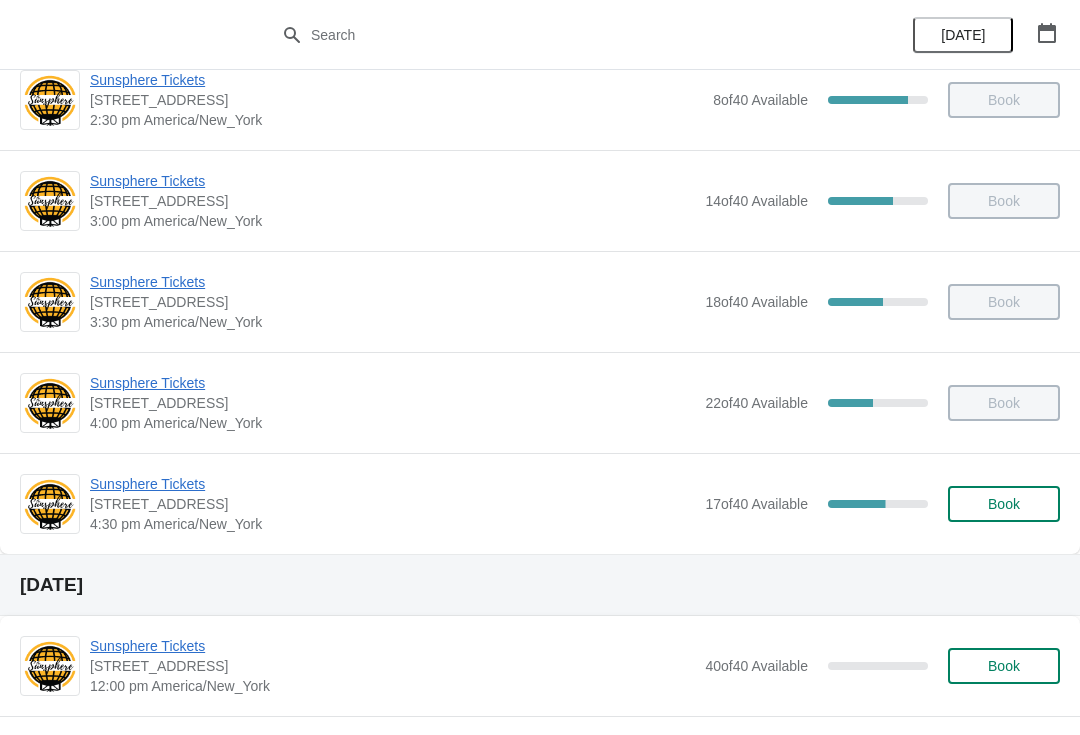 click on "Book" at bounding box center (1004, 504) 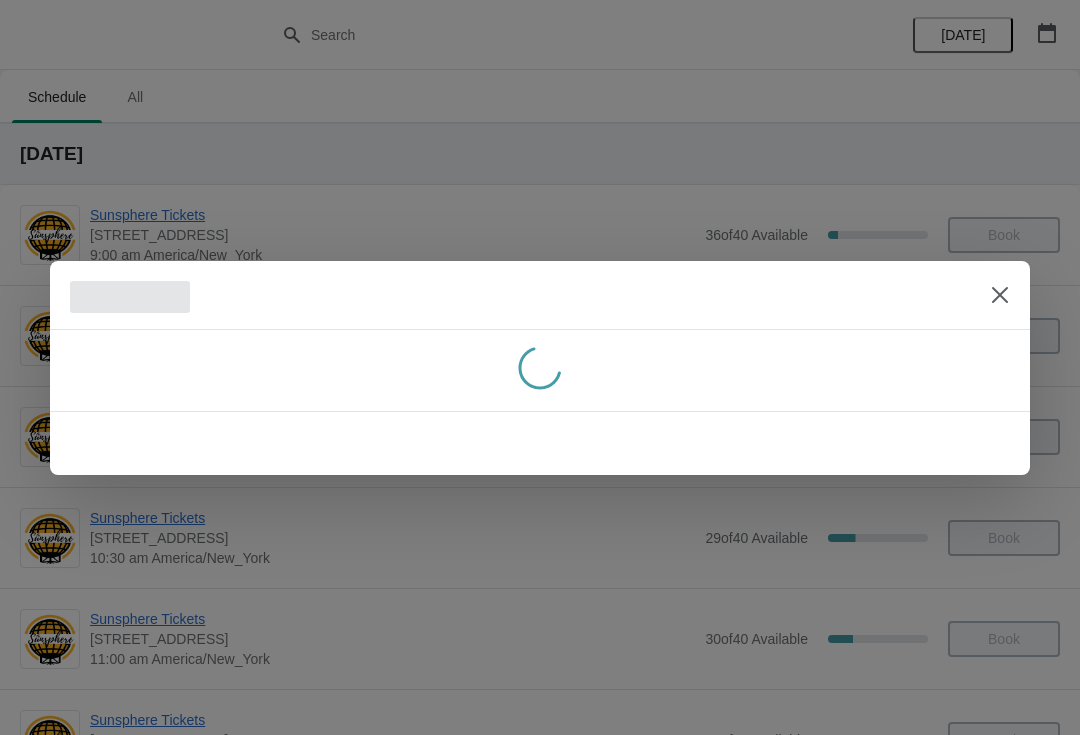 scroll, scrollTop: 0, scrollLeft: 0, axis: both 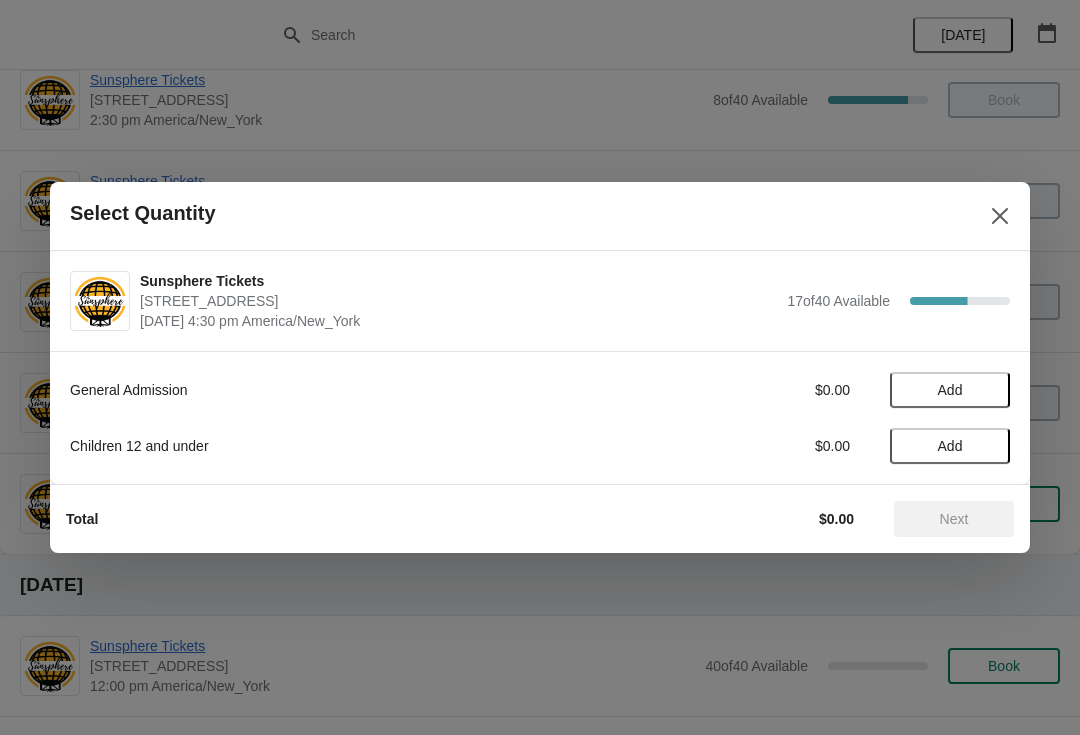 click on "Add" at bounding box center (950, 390) 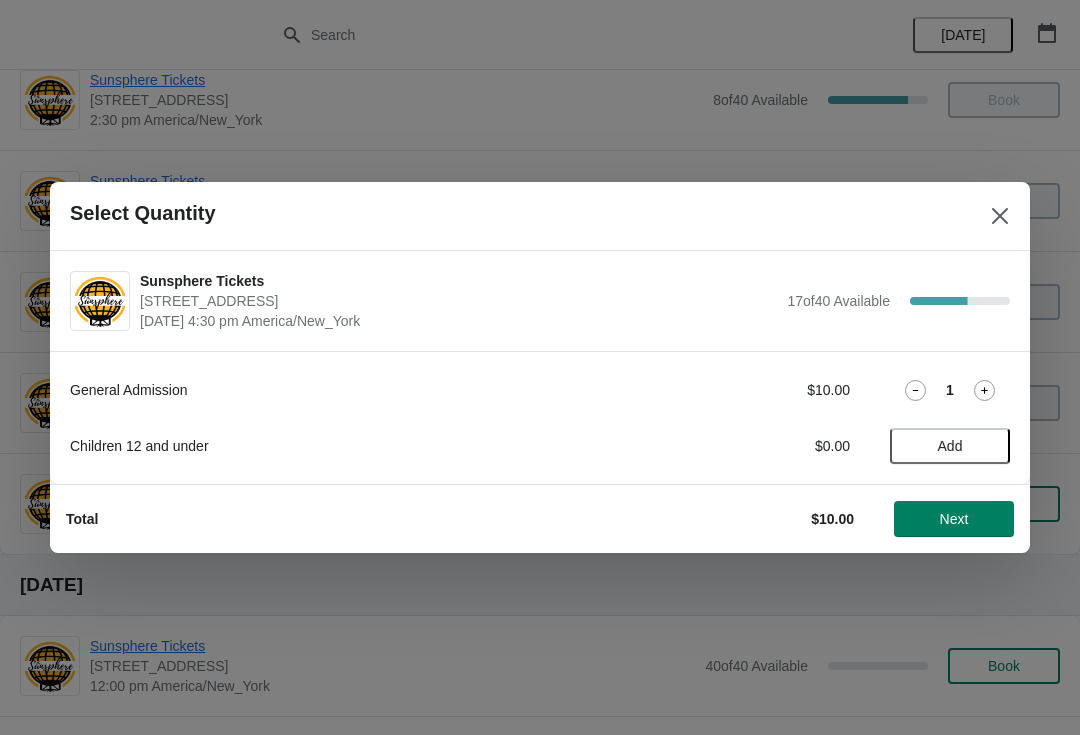 click 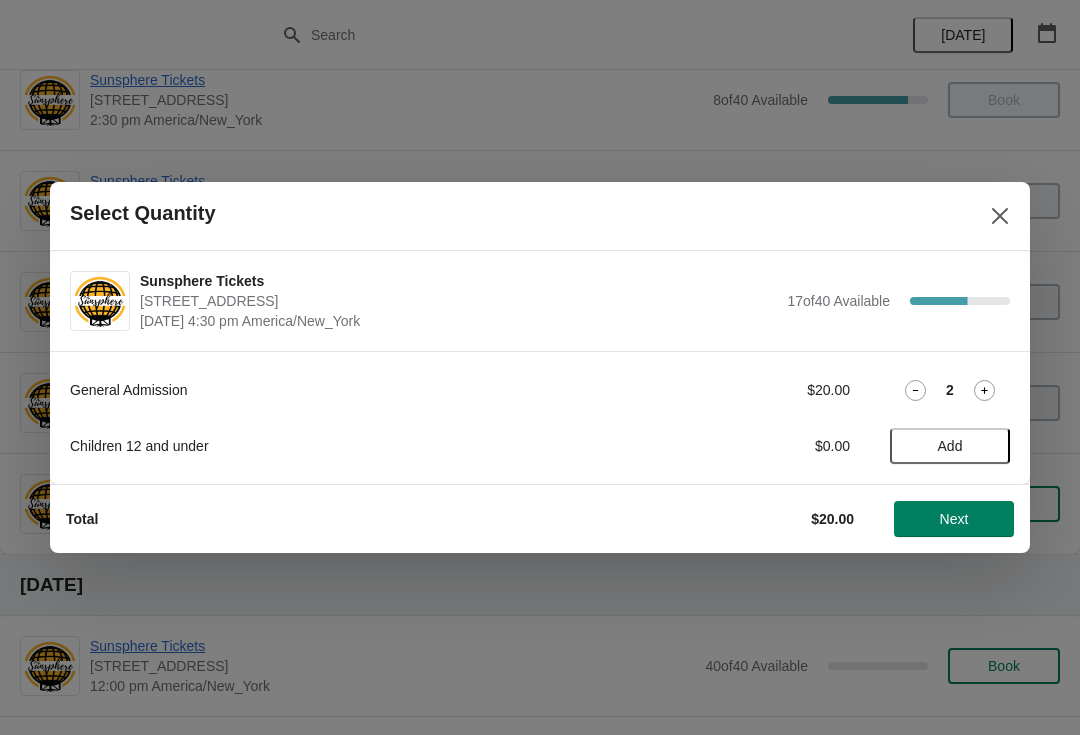 click on "General Admission $20.00 2" at bounding box center [540, 390] 